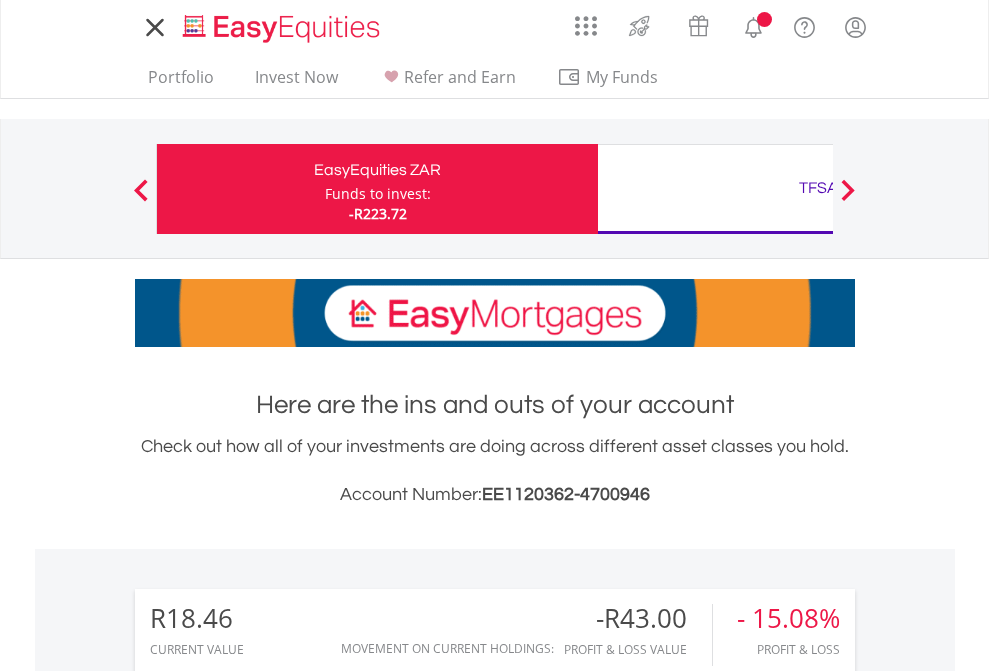 scroll, scrollTop: 0, scrollLeft: 0, axis: both 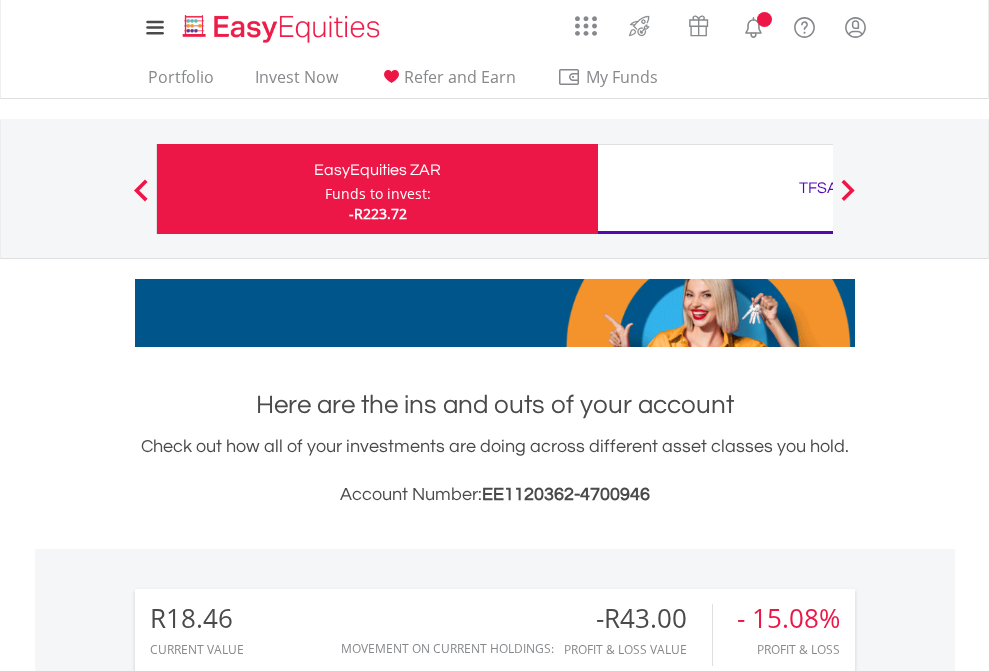 click on "Funds to invest:" at bounding box center [378, 194] 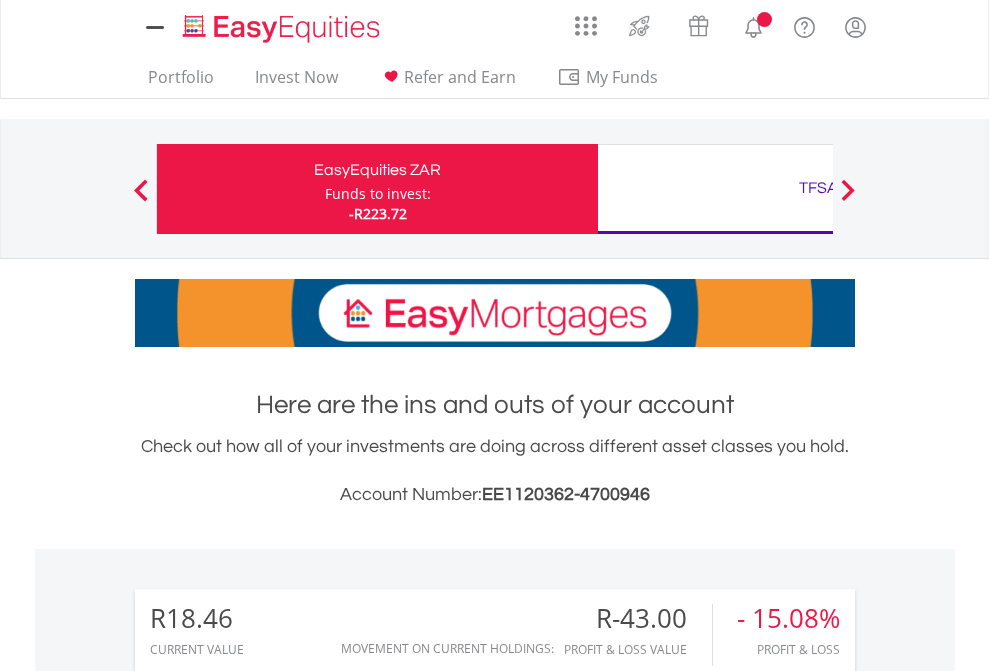 scroll, scrollTop: 0, scrollLeft: 0, axis: both 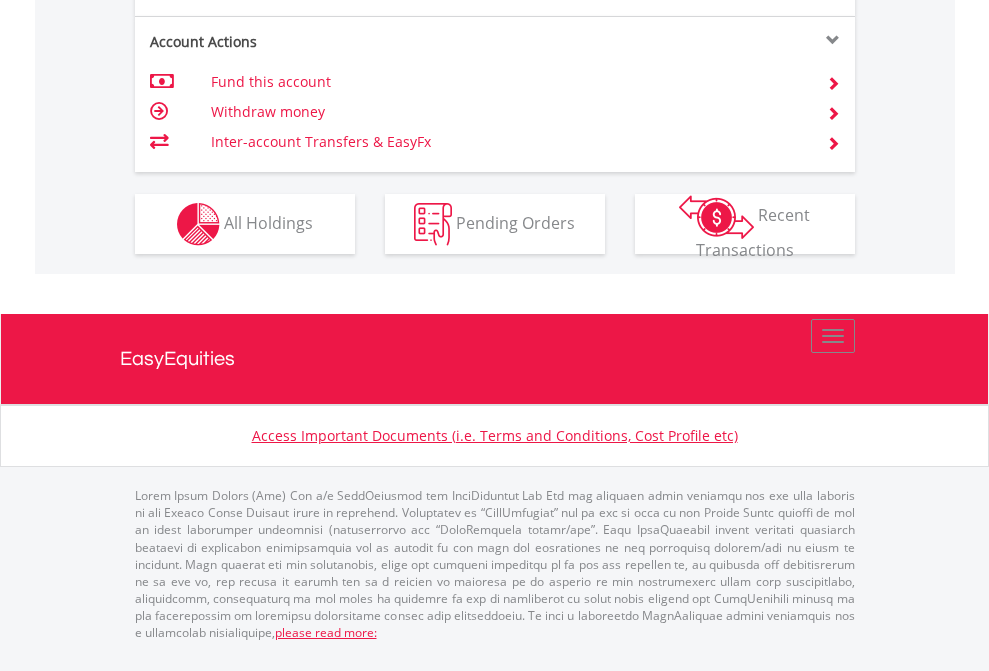 click on "Investment types" at bounding box center [706, -337] 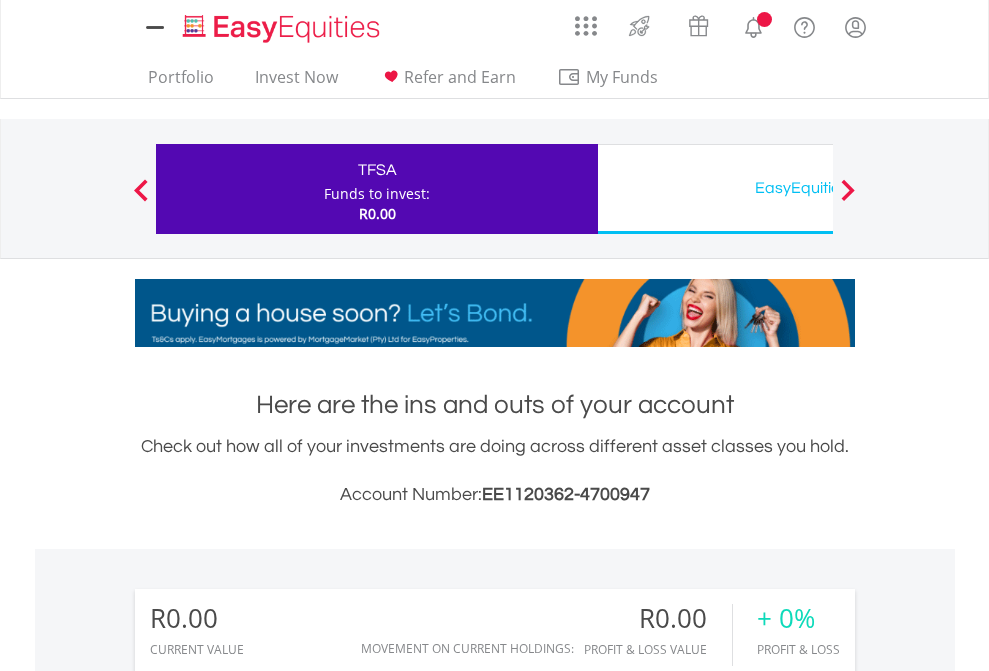 scroll, scrollTop: 0, scrollLeft: 0, axis: both 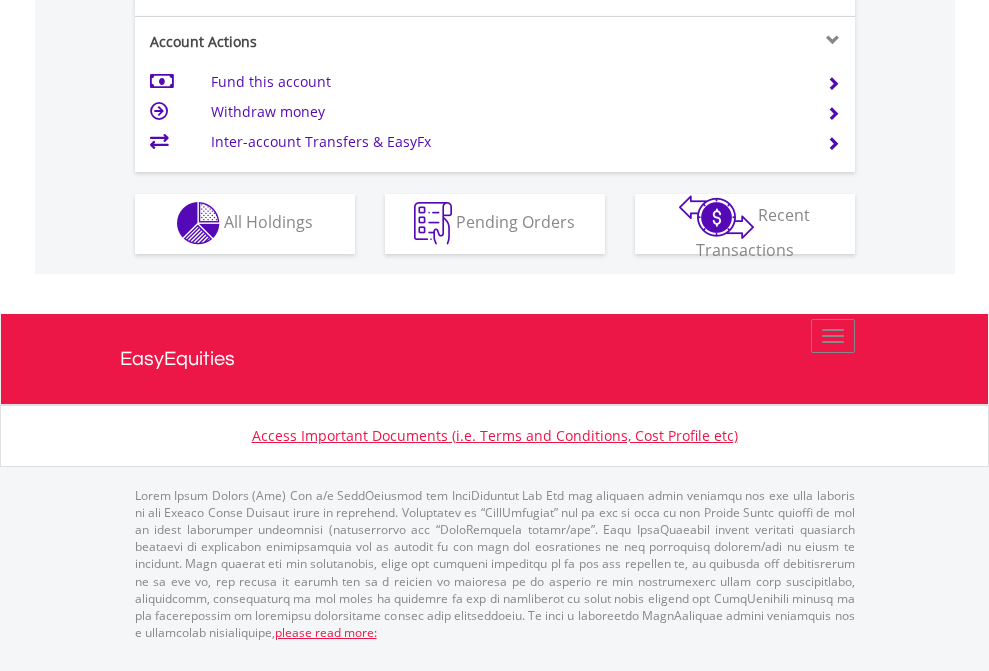 click on "Investment types" at bounding box center [706, -353] 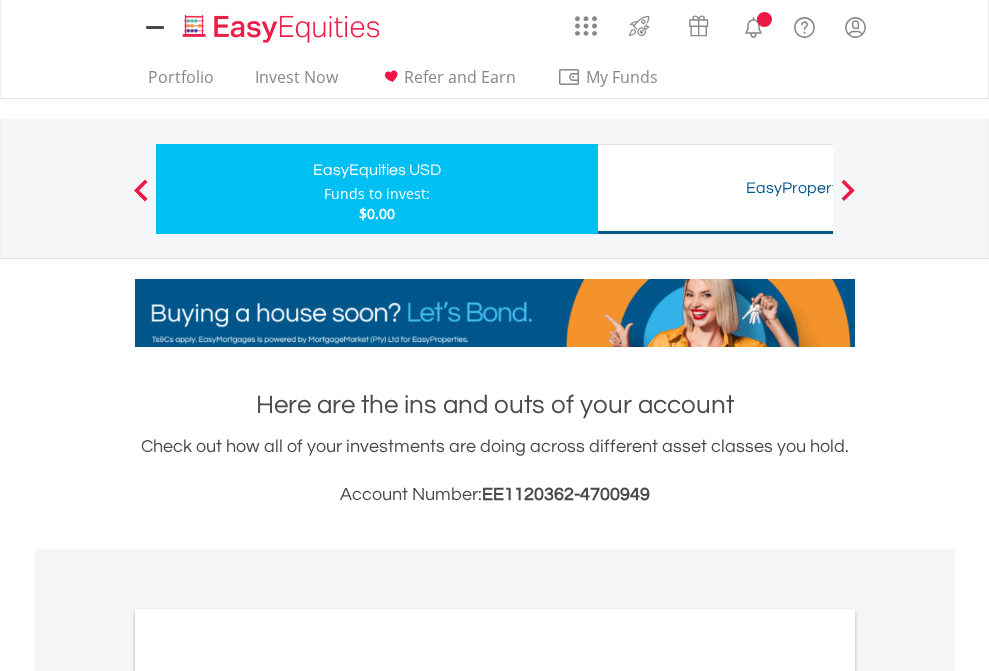 scroll, scrollTop: 0, scrollLeft: 0, axis: both 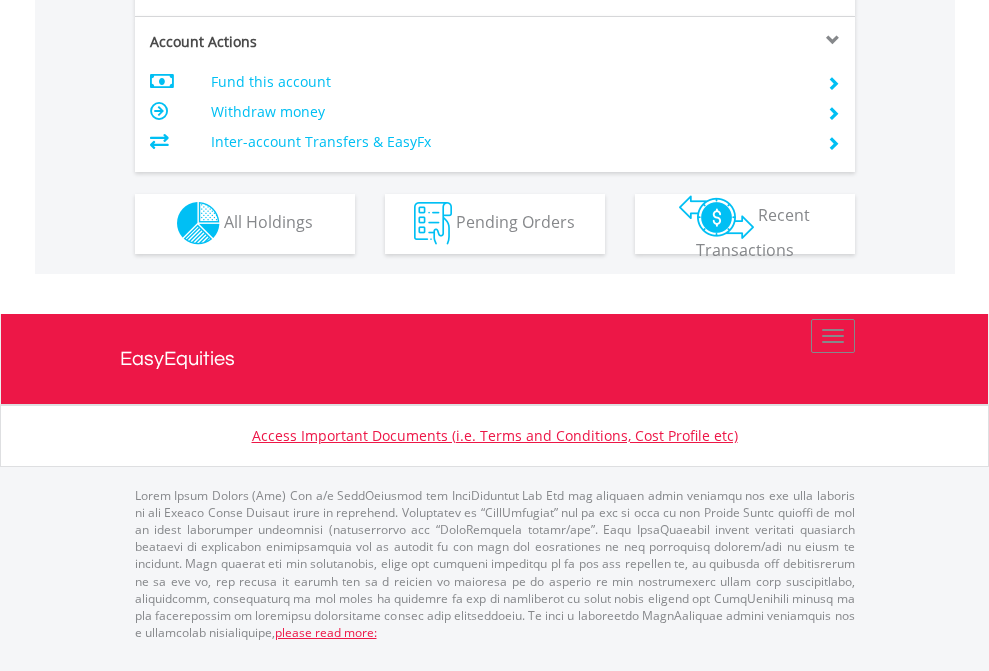 click on "Investment types" at bounding box center [706, -353] 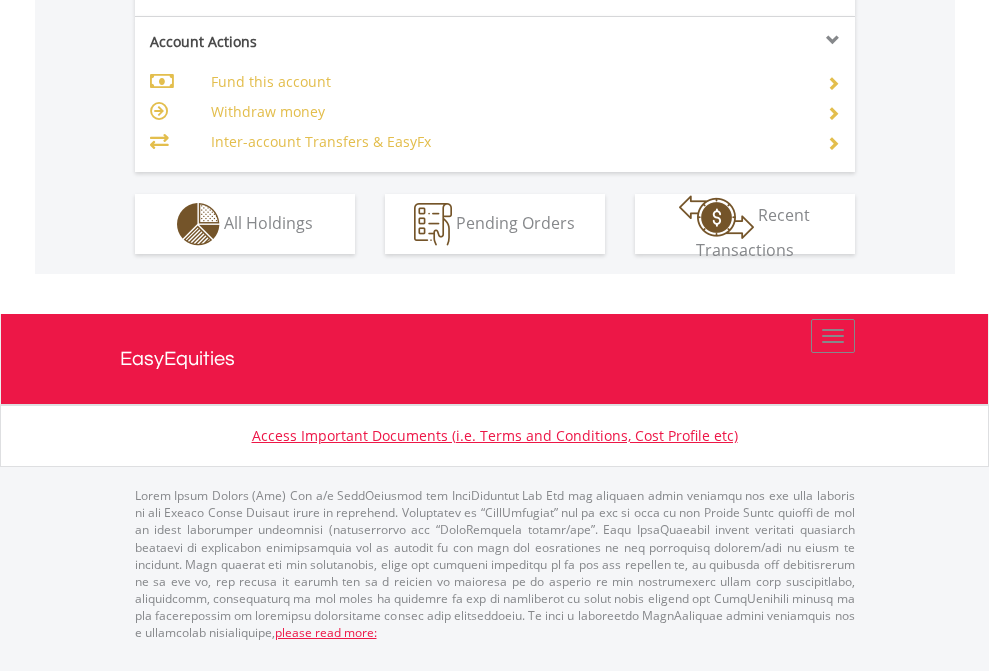 scroll, scrollTop: 1877, scrollLeft: 0, axis: vertical 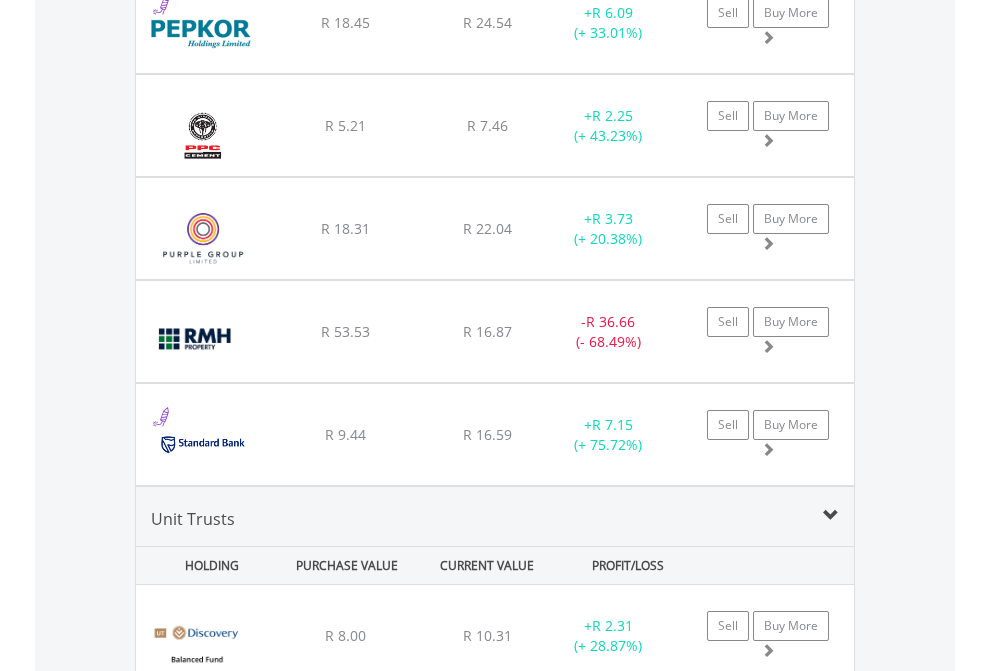 click on "TFSA" at bounding box center [818, -1745] 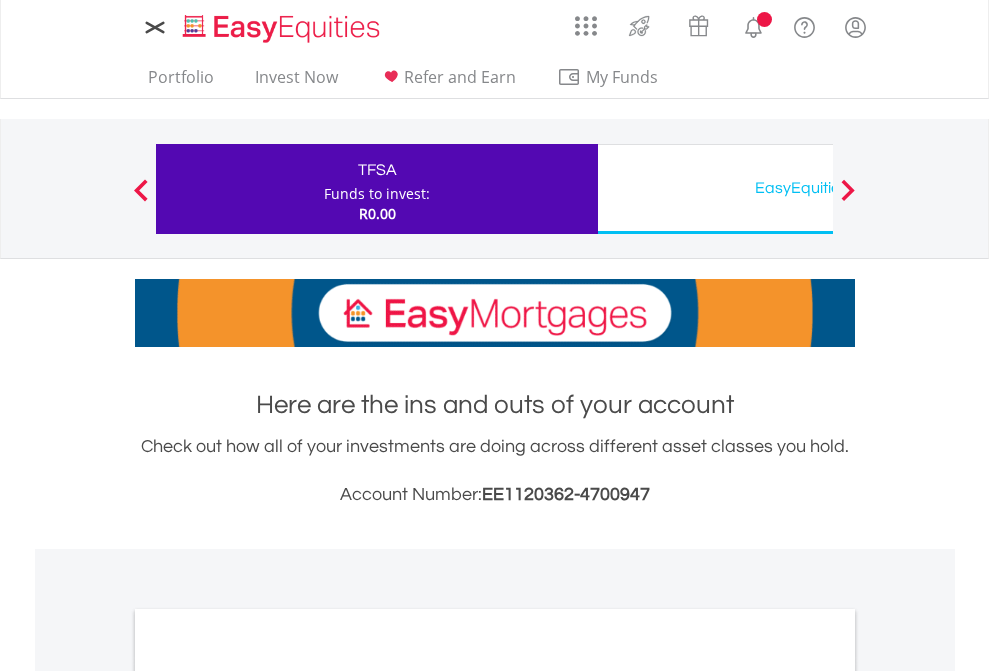 scroll, scrollTop: 0, scrollLeft: 0, axis: both 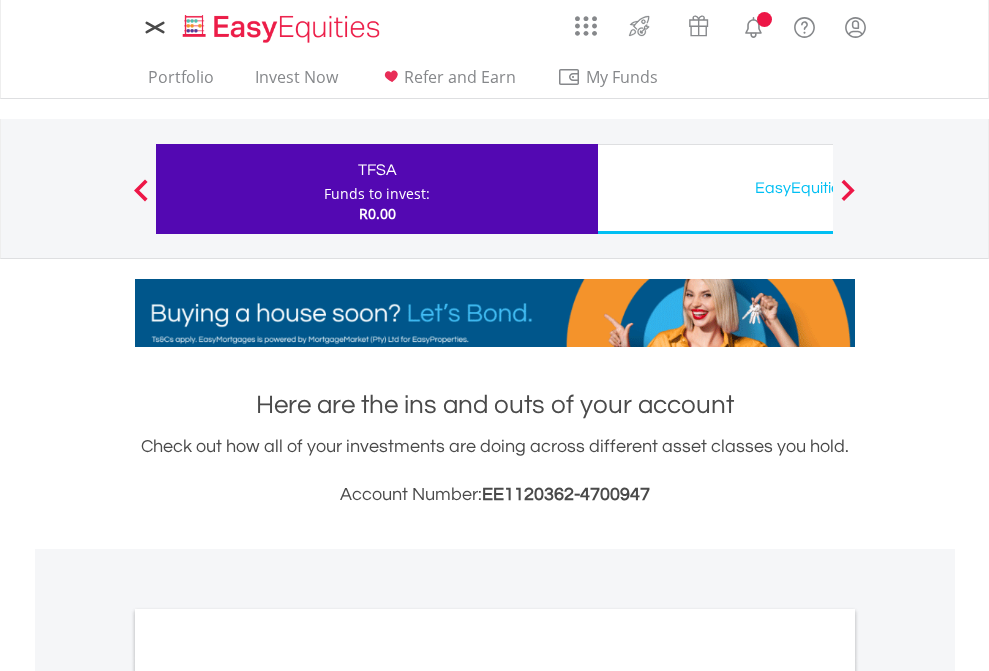 click on "All Holdings" at bounding box center (268, 1096) 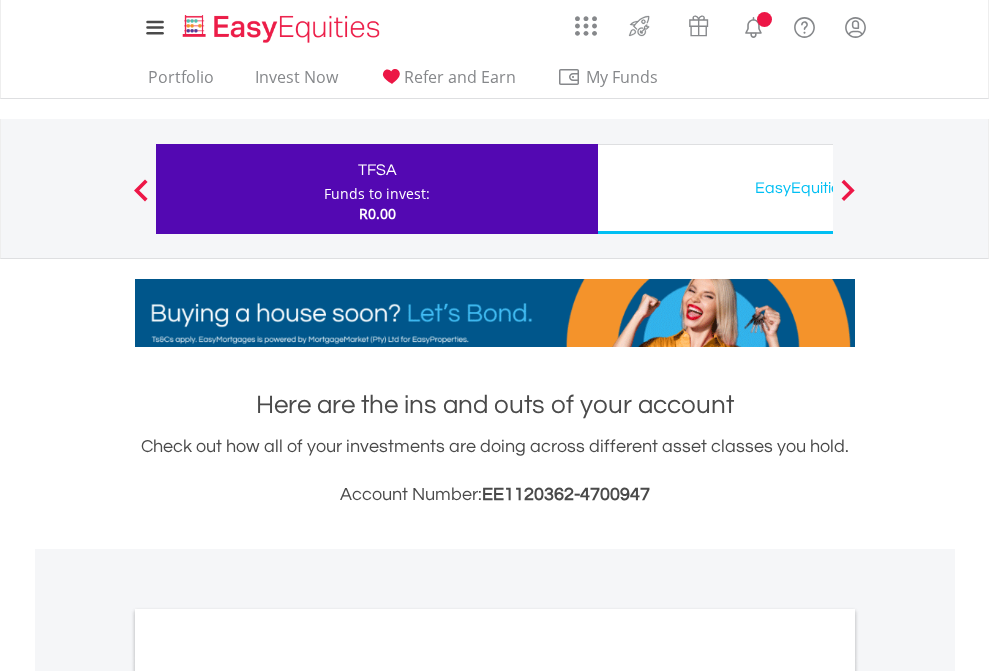 scroll, scrollTop: 1202, scrollLeft: 0, axis: vertical 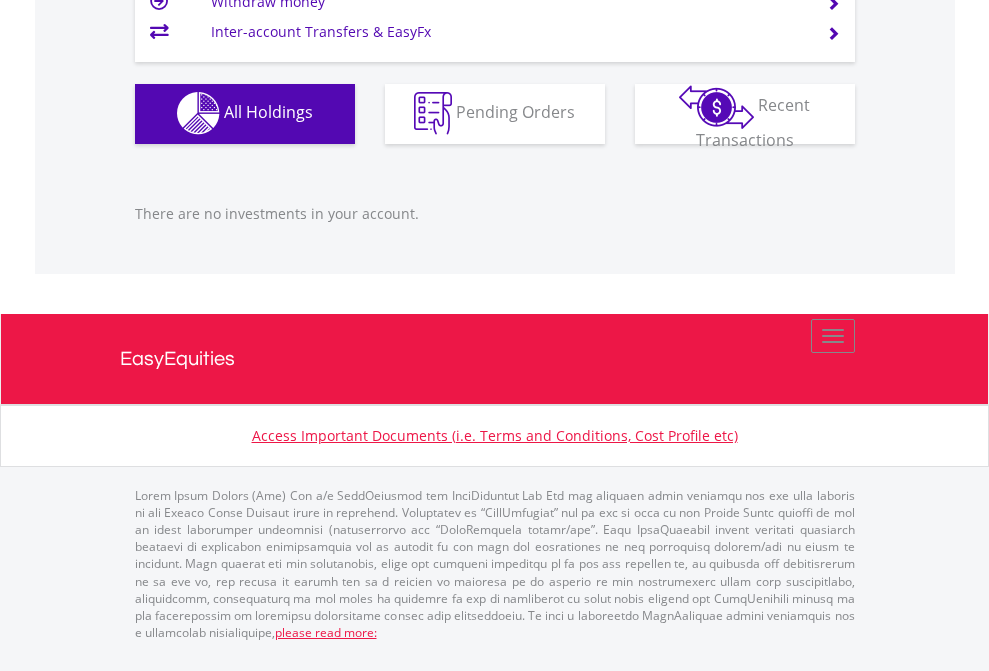 click on "EasyEquities USD" at bounding box center [818, -1142] 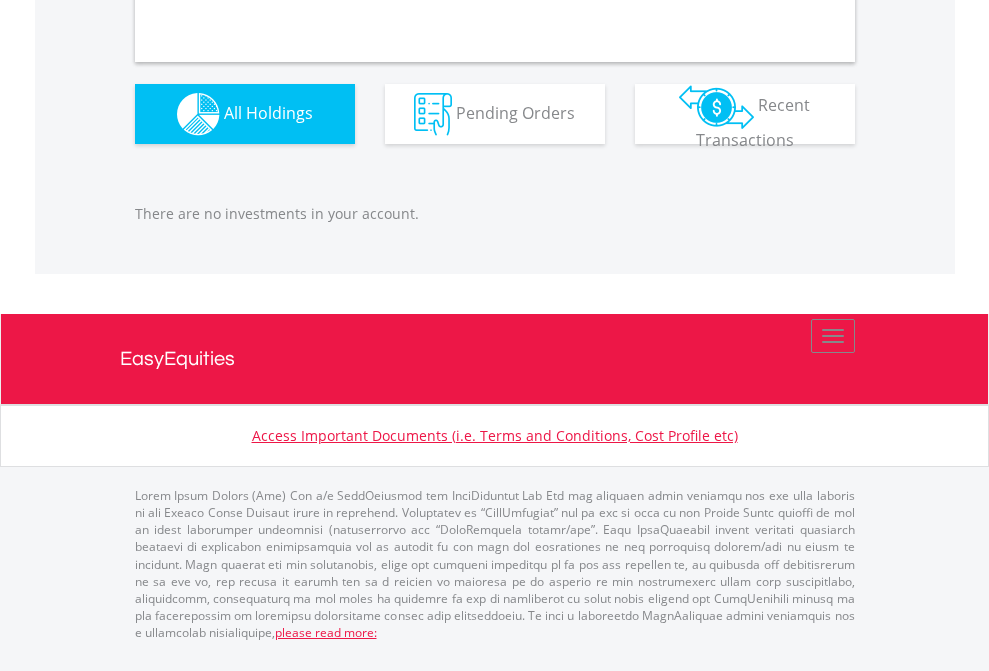 scroll, scrollTop: 1980, scrollLeft: 0, axis: vertical 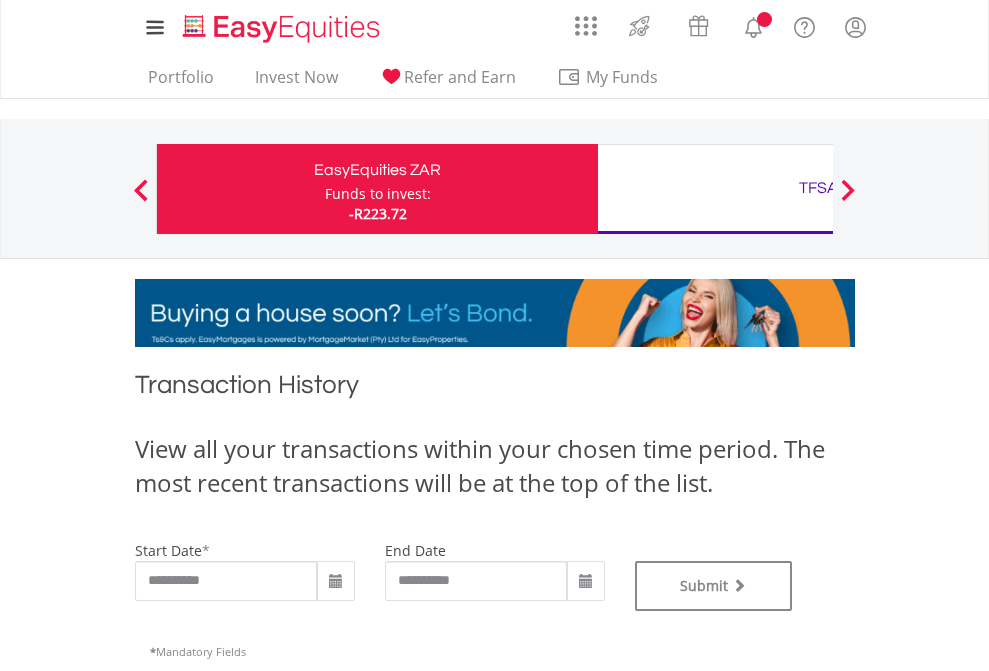 type on "**********" 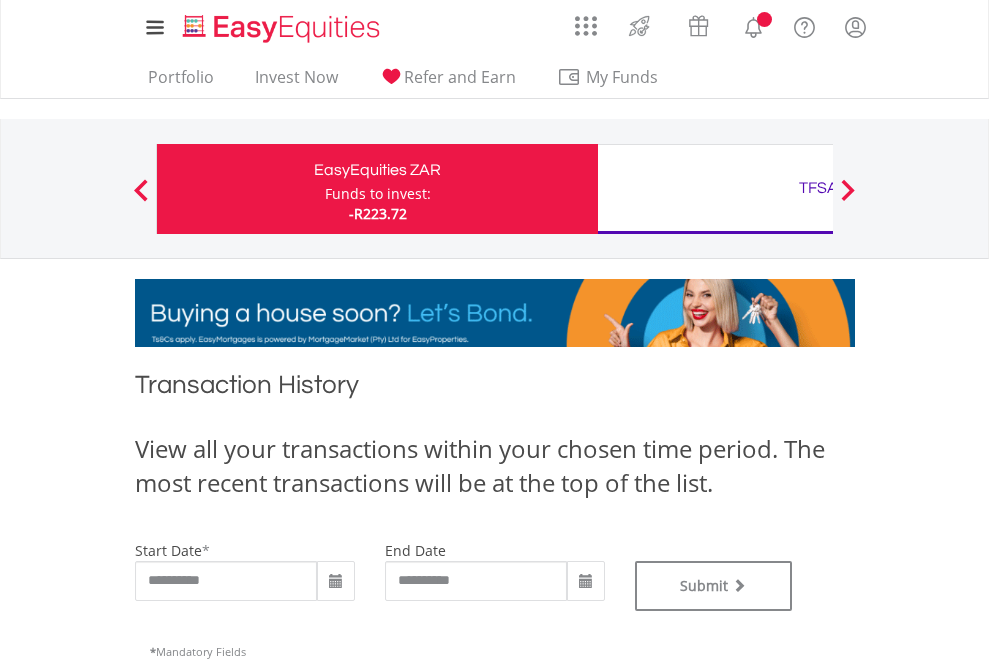 type on "**********" 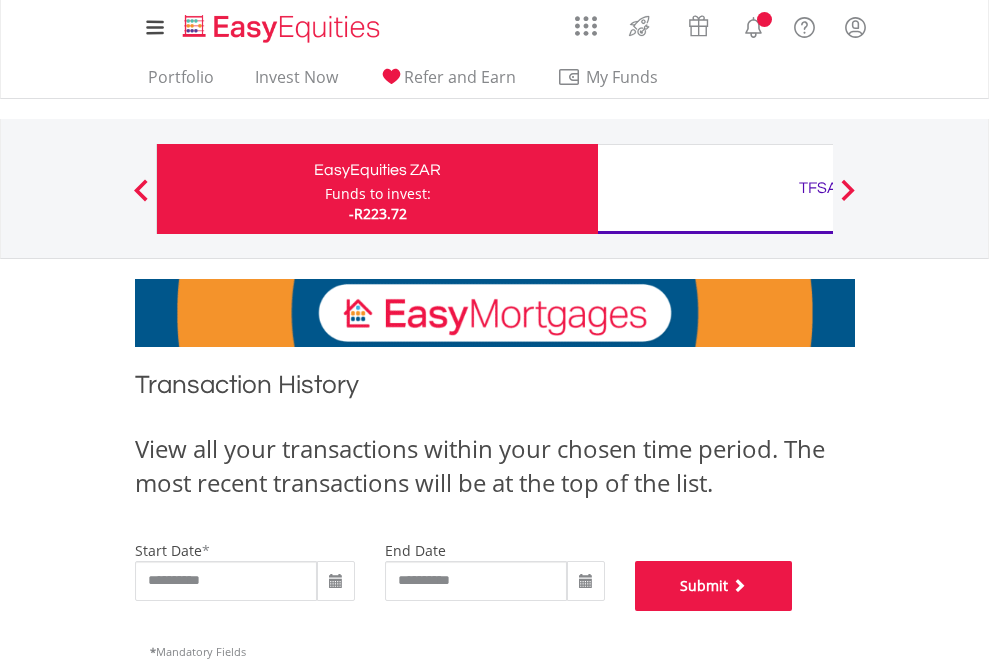 click on "Submit" at bounding box center (714, 586) 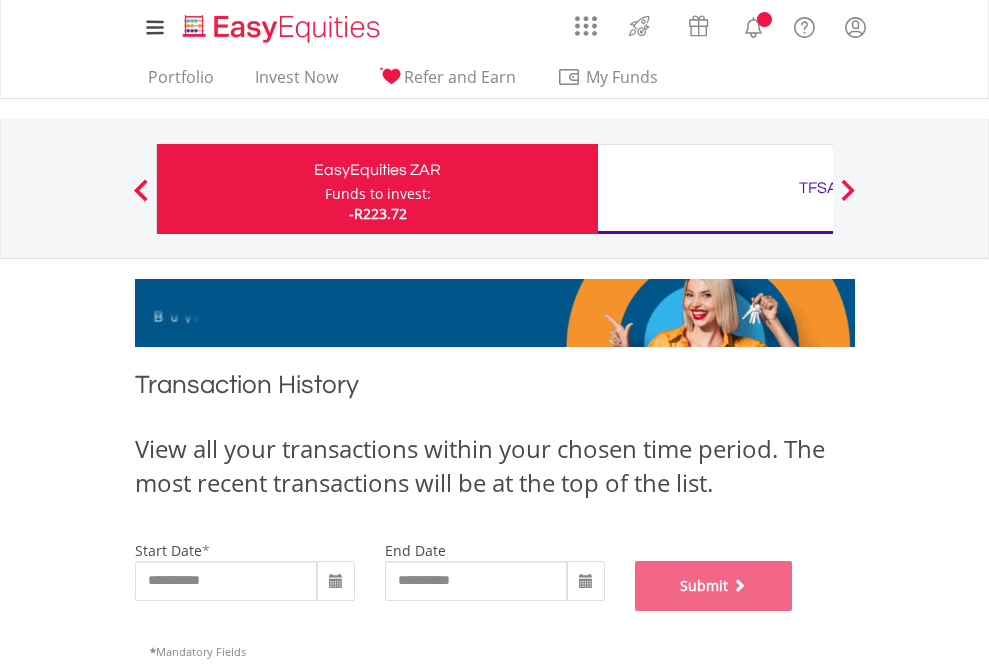 scroll, scrollTop: 811, scrollLeft: 0, axis: vertical 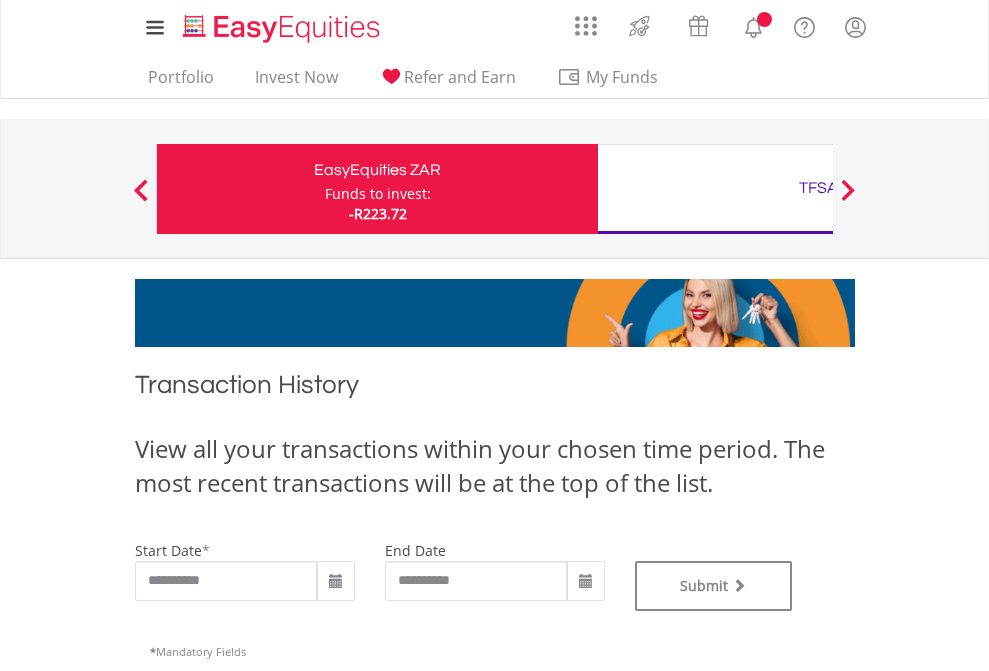 click on "TFSA" at bounding box center [818, 188] 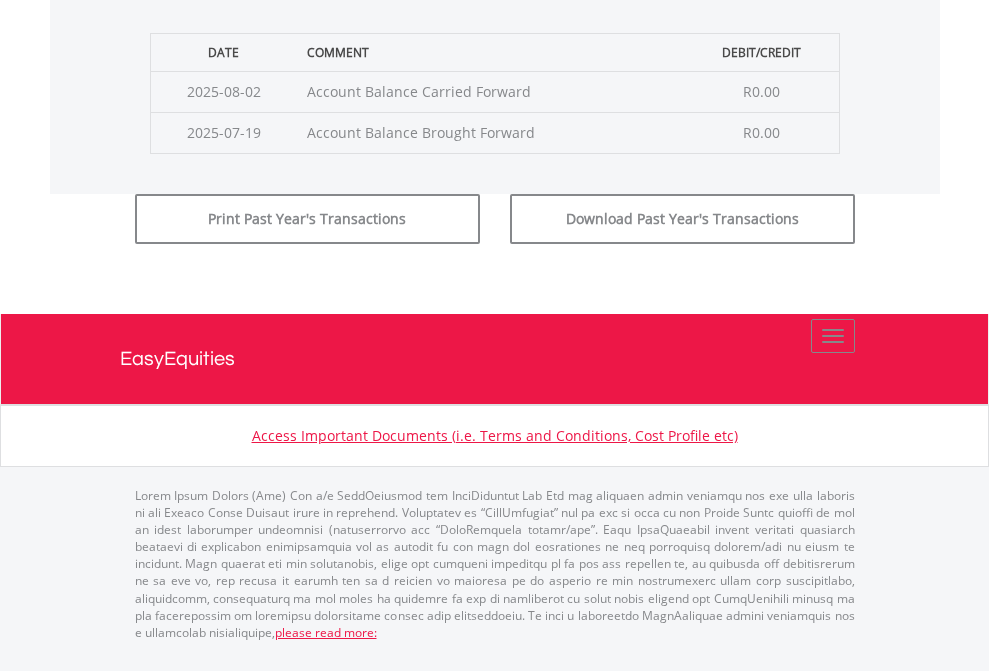 click on "Submit" at bounding box center [714, -183] 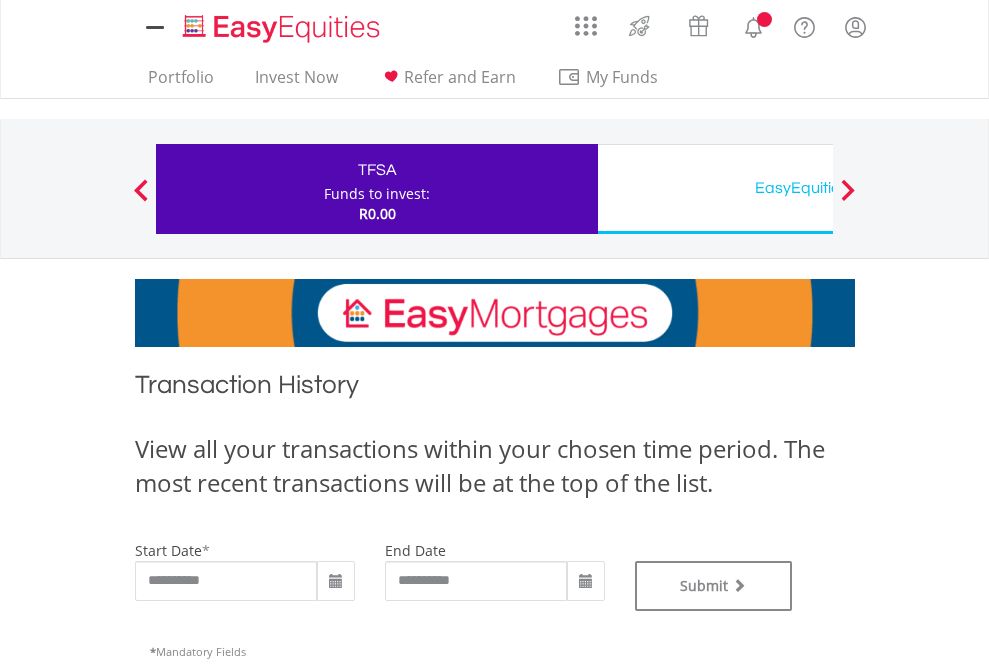 scroll, scrollTop: 0, scrollLeft: 0, axis: both 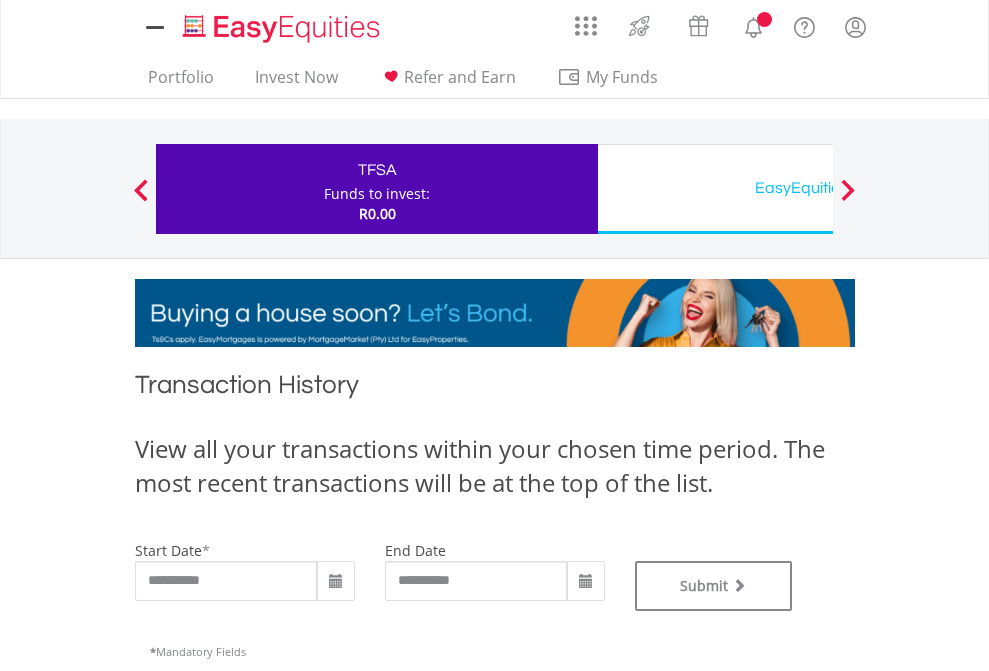 click on "EasyEquities USD" at bounding box center (818, 188) 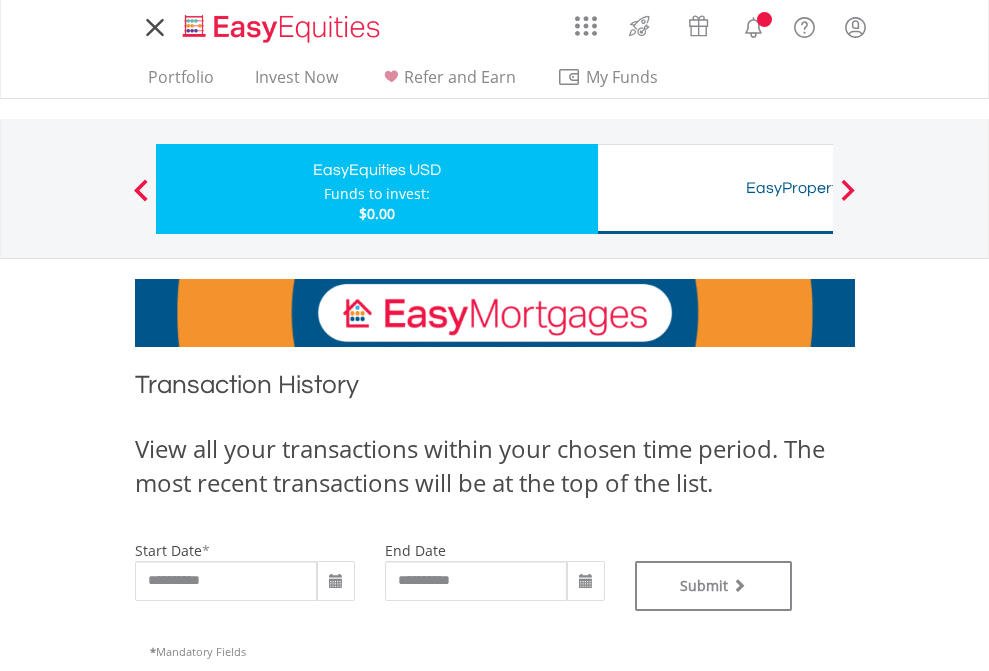 scroll, scrollTop: 0, scrollLeft: 0, axis: both 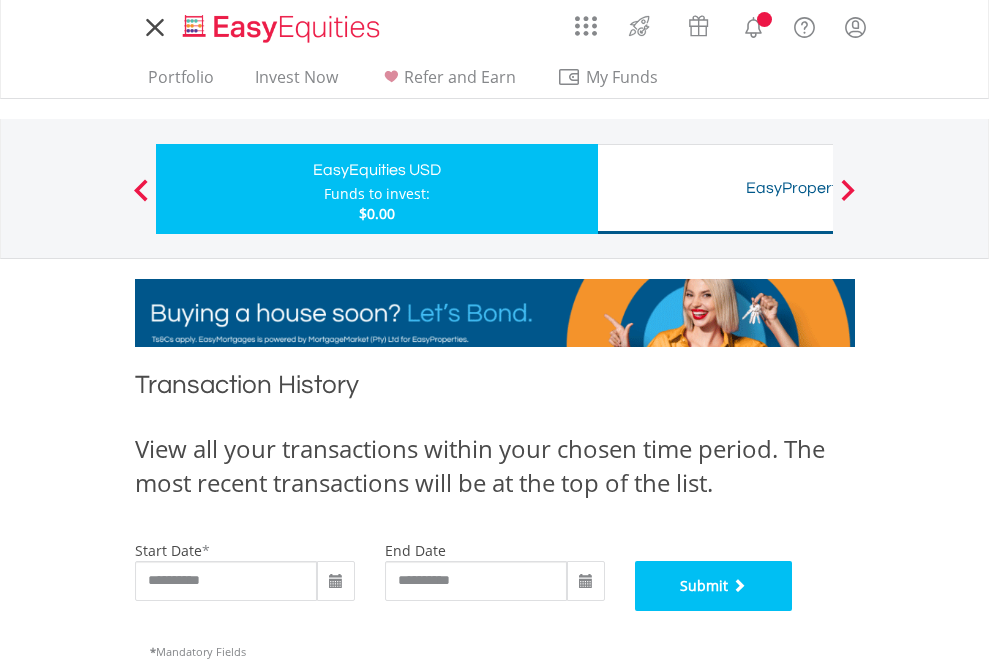 click on "Submit" at bounding box center [714, 586] 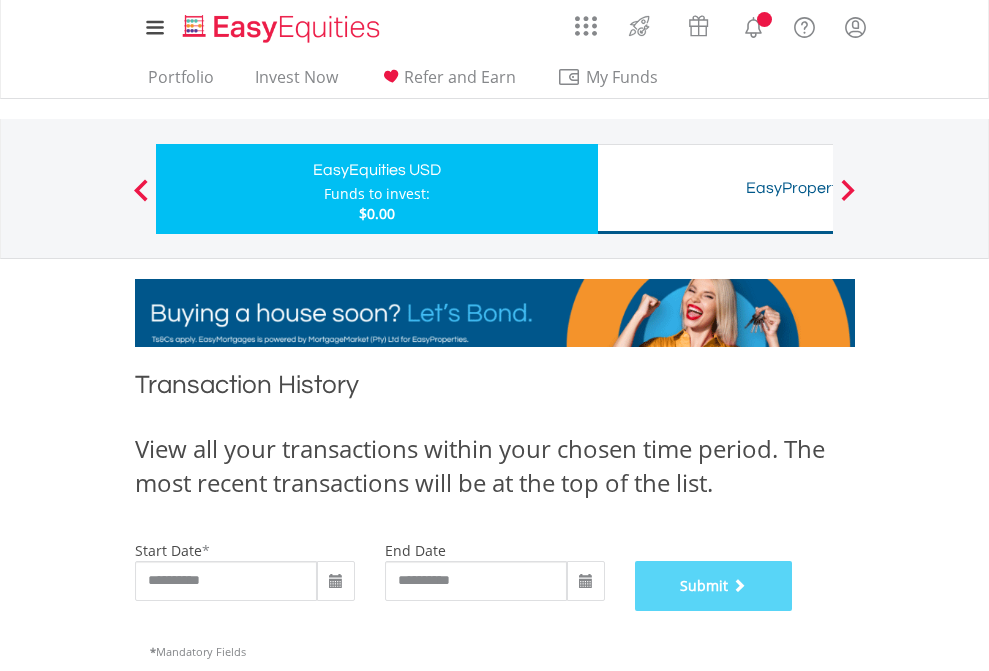scroll, scrollTop: 811, scrollLeft: 0, axis: vertical 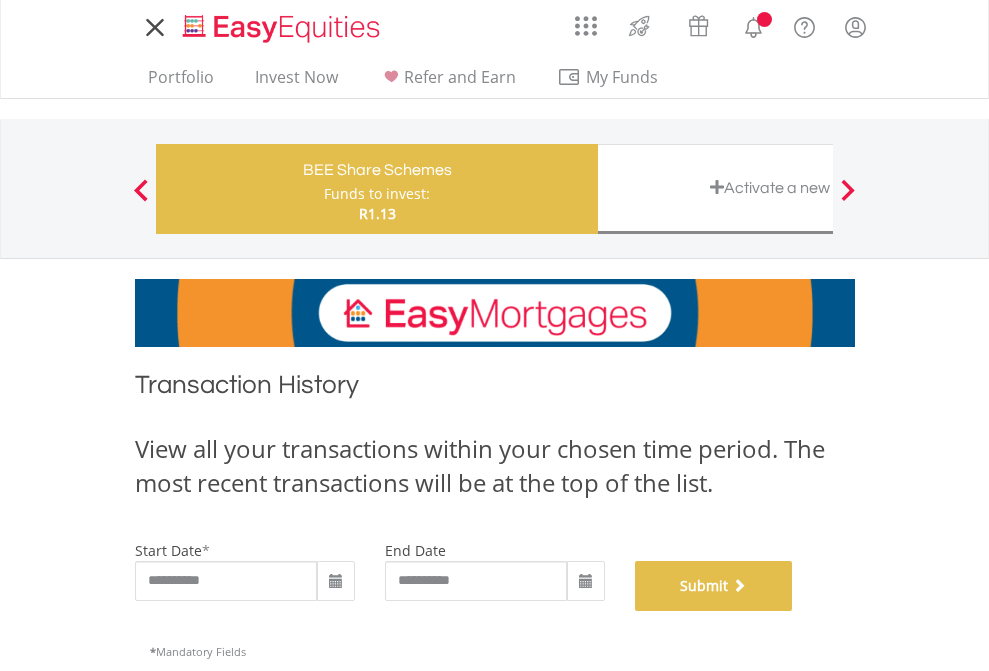click on "Submit" at bounding box center (714, 586) 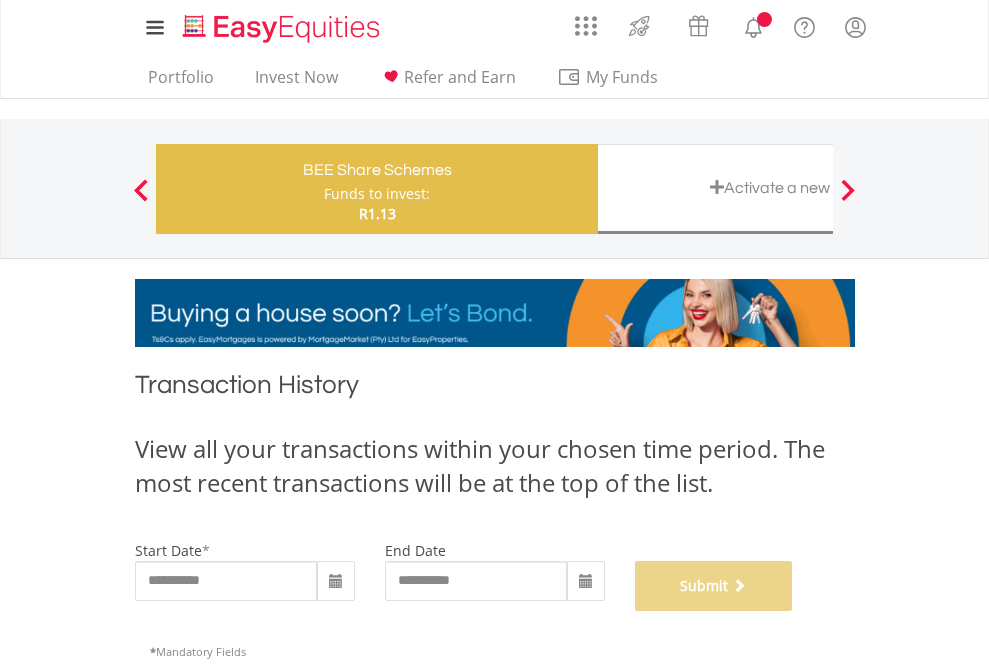 scroll, scrollTop: 811, scrollLeft: 0, axis: vertical 